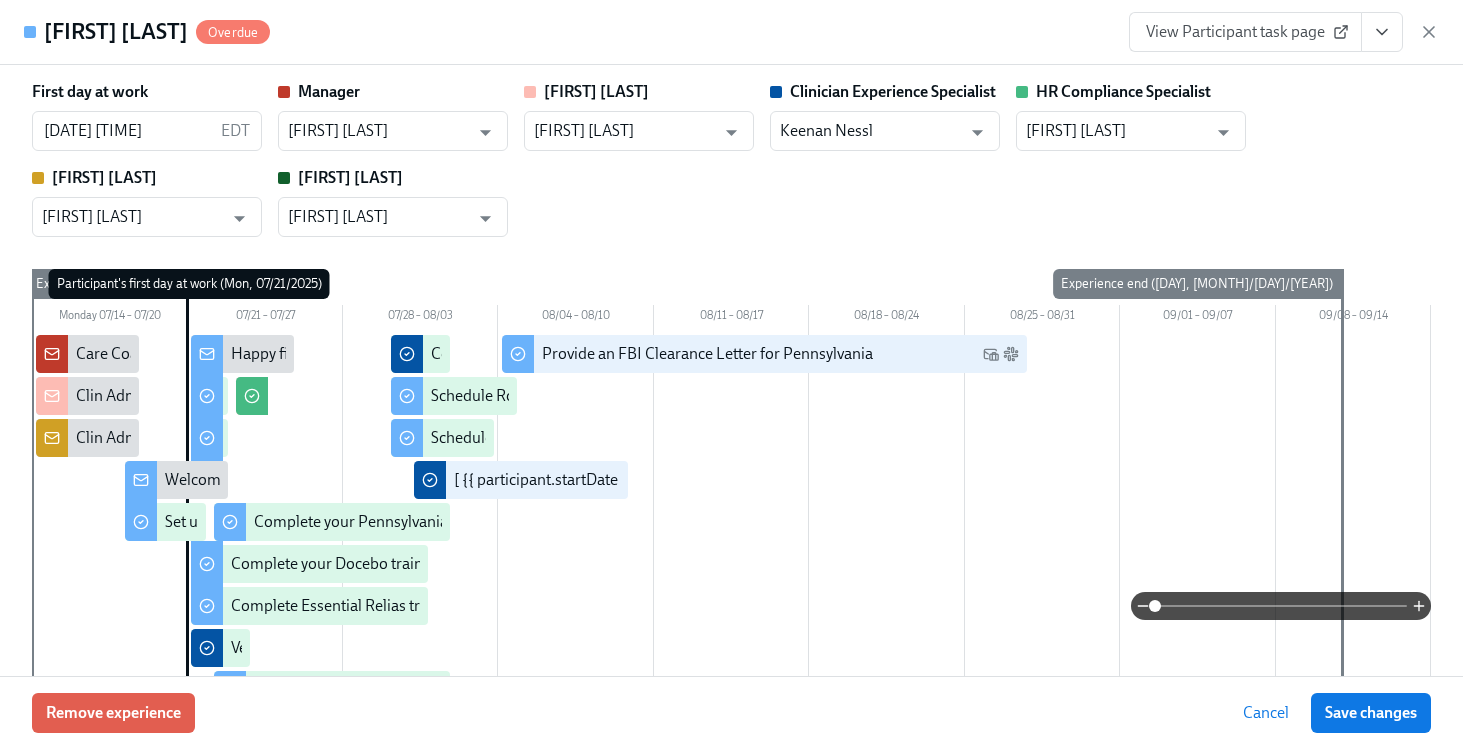scroll, scrollTop: 1696, scrollLeft: 0, axis: vertical 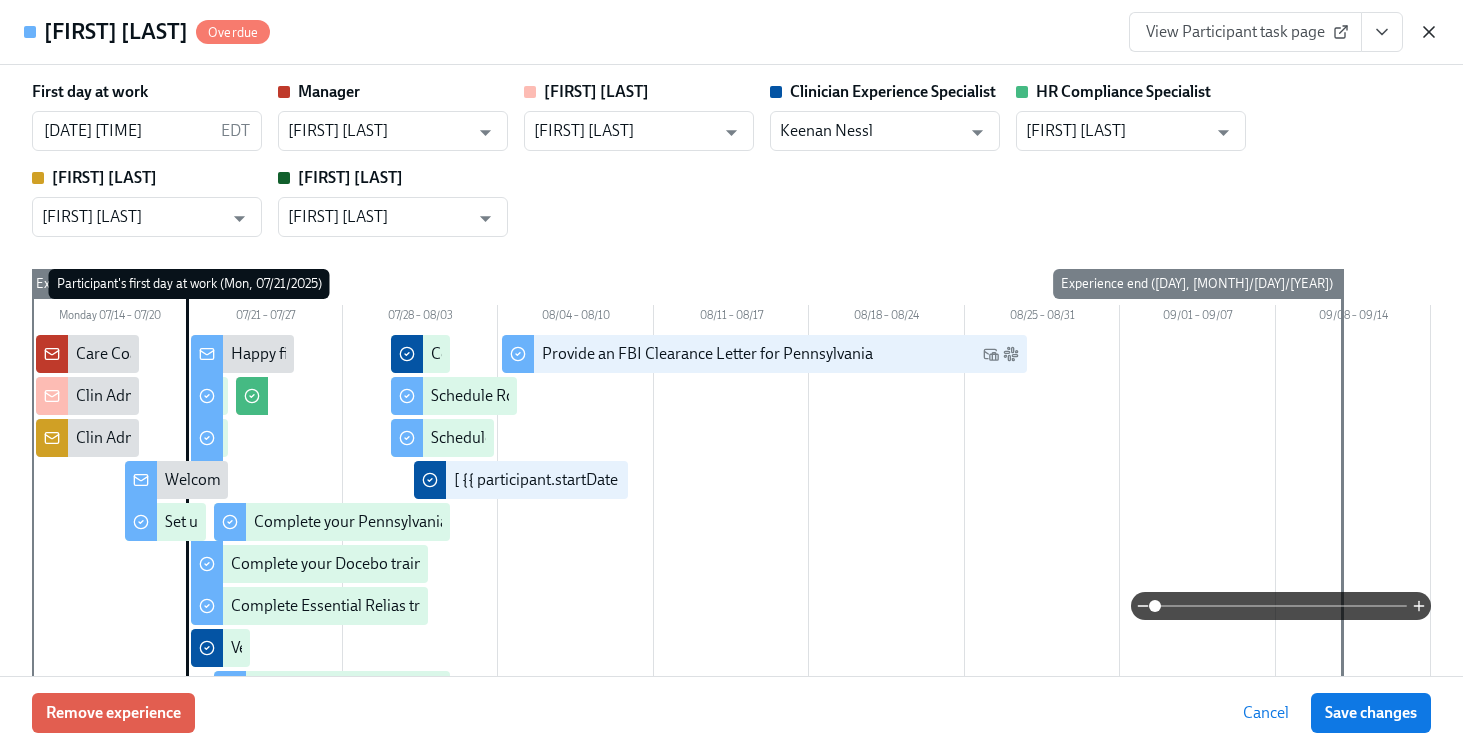 click 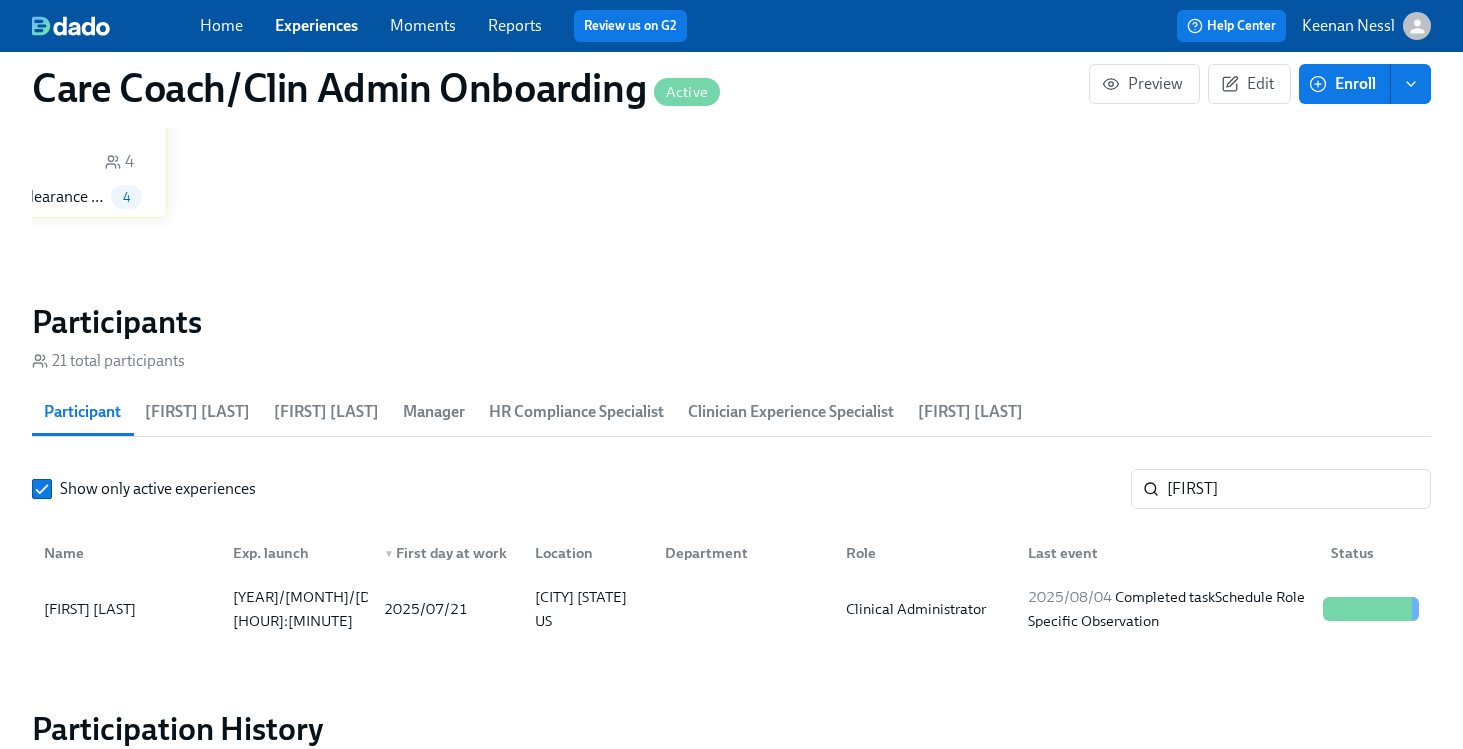 click on "Experiences" at bounding box center [316, 25] 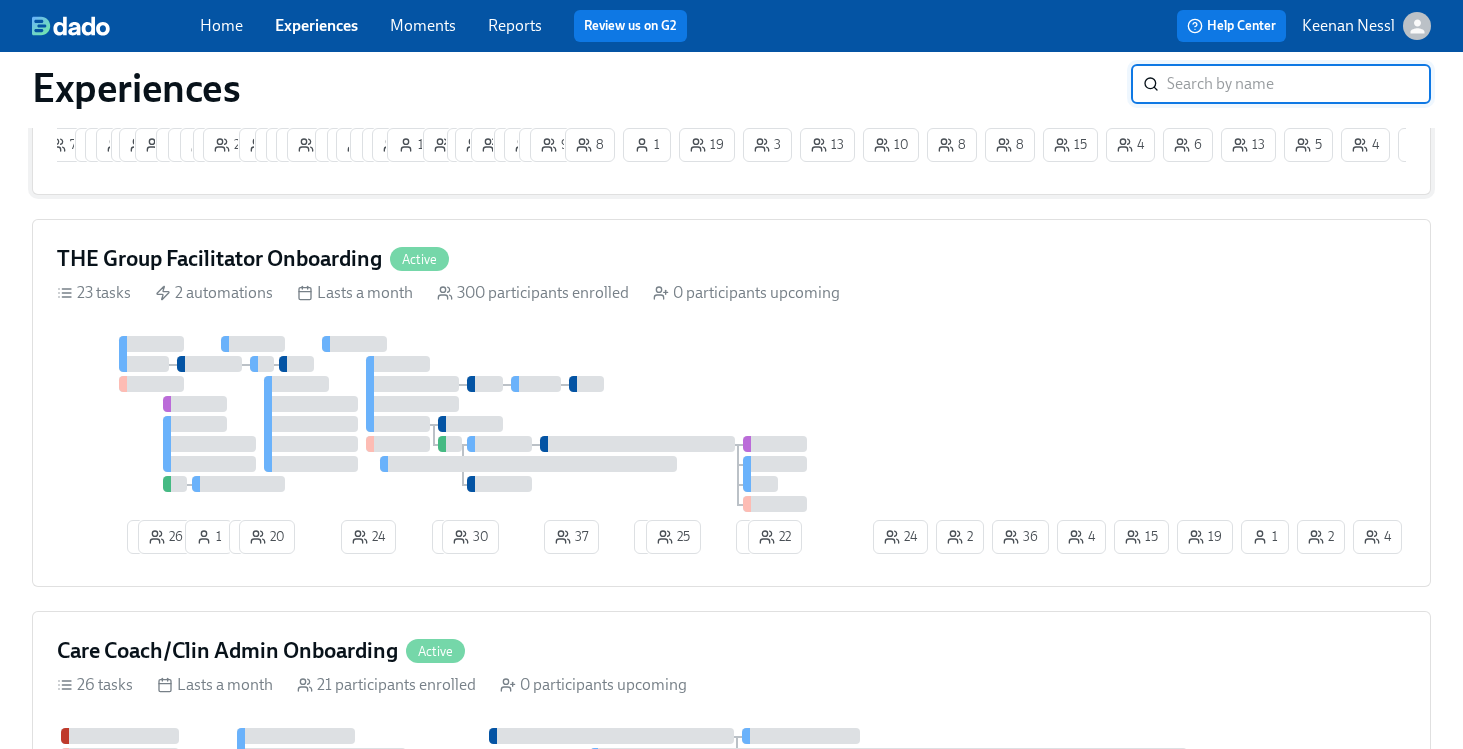 scroll, scrollTop: 808, scrollLeft: 0, axis: vertical 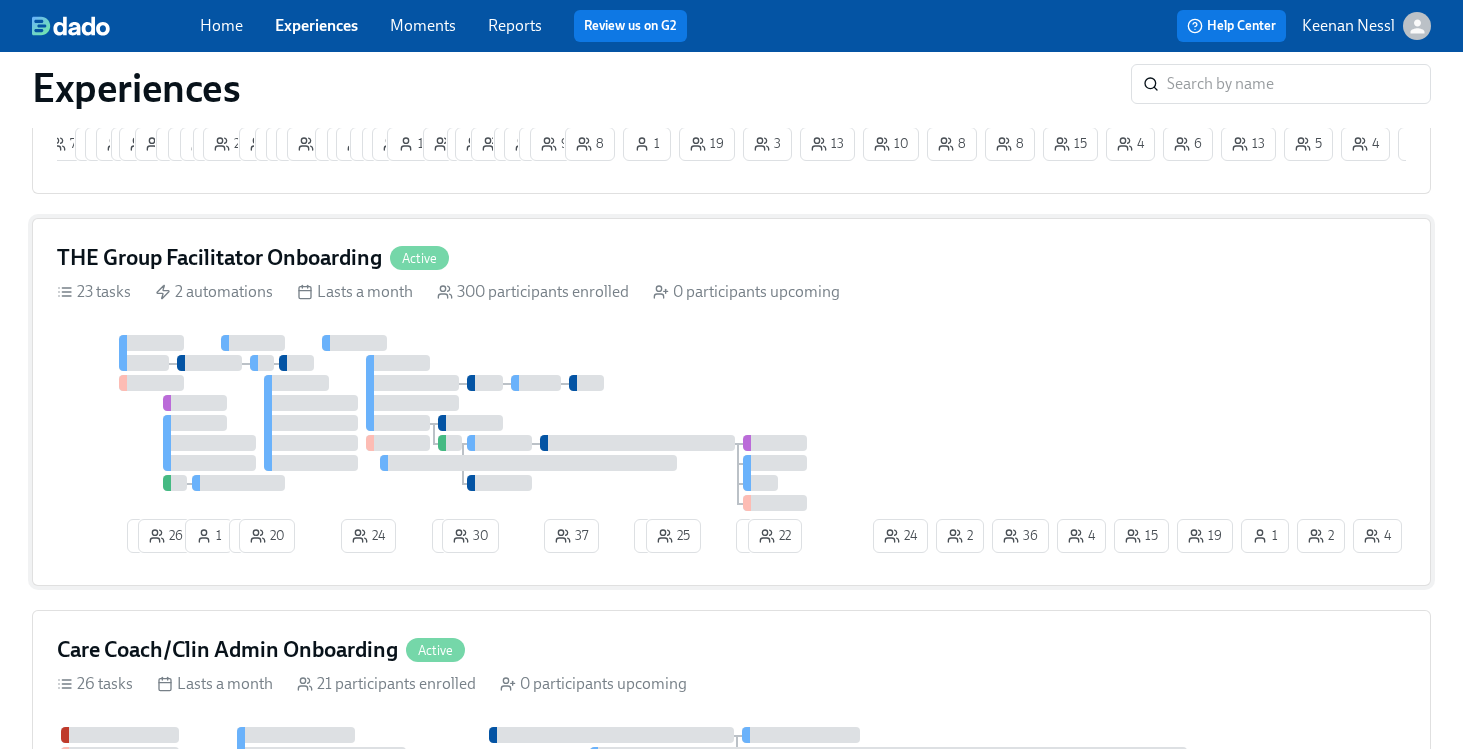 click at bounding box center (463, 423) 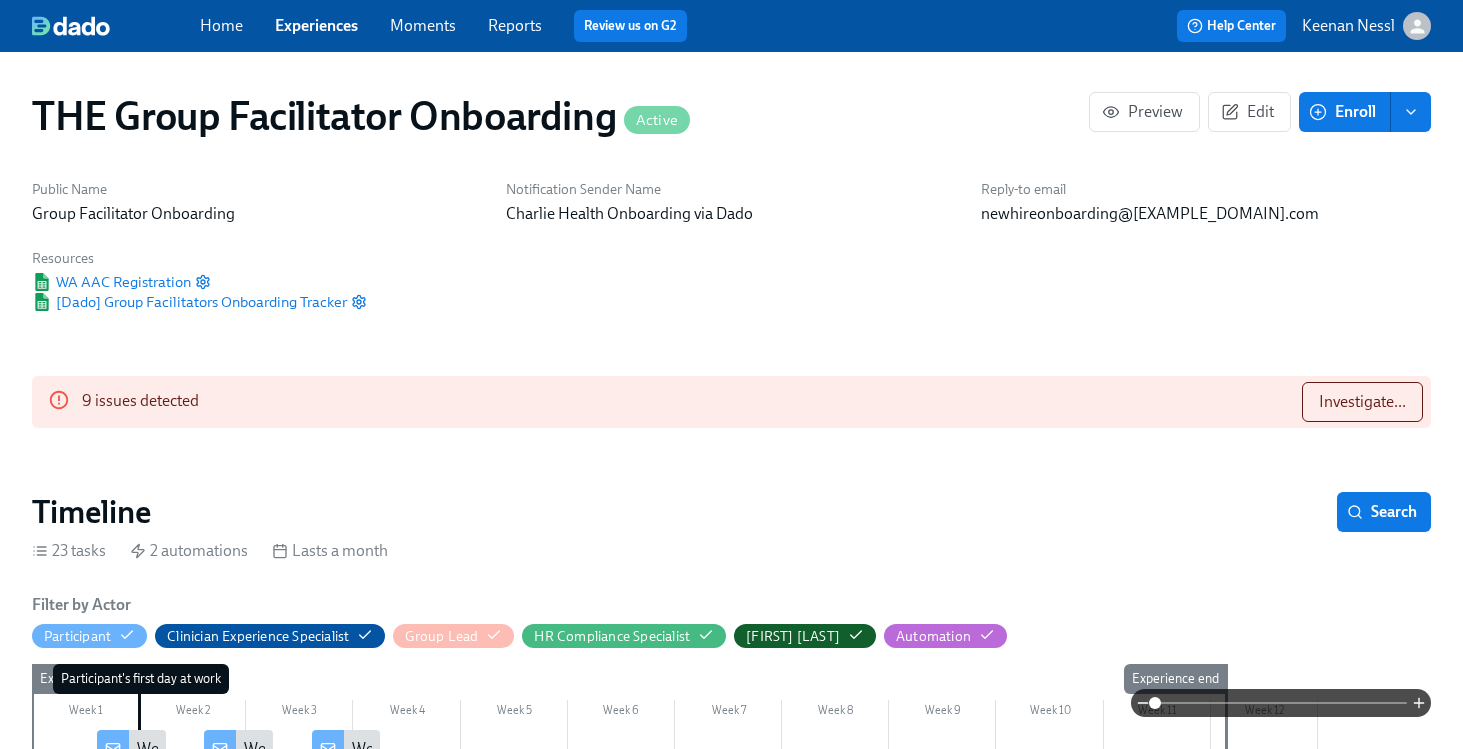 scroll, scrollTop: 388, scrollLeft: 0, axis: vertical 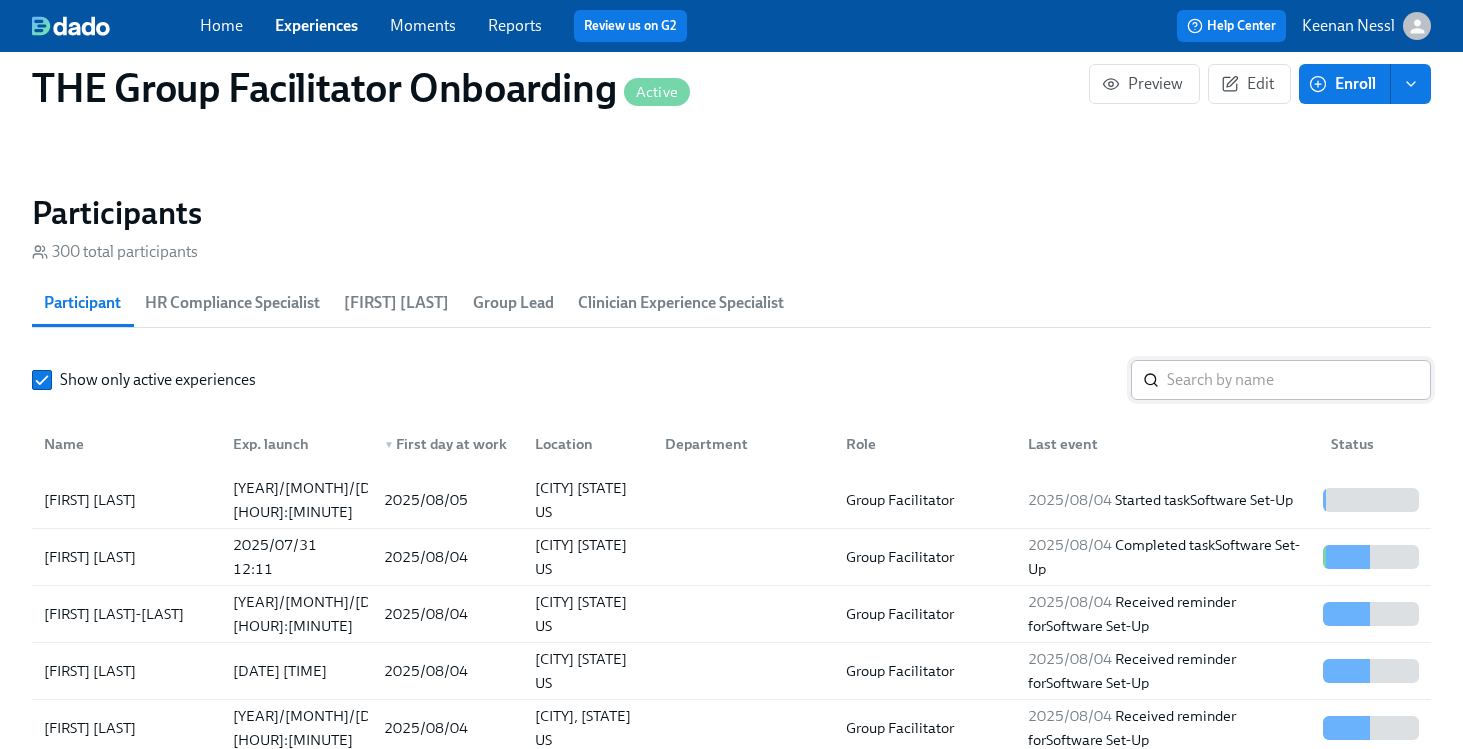 click at bounding box center [1299, 380] 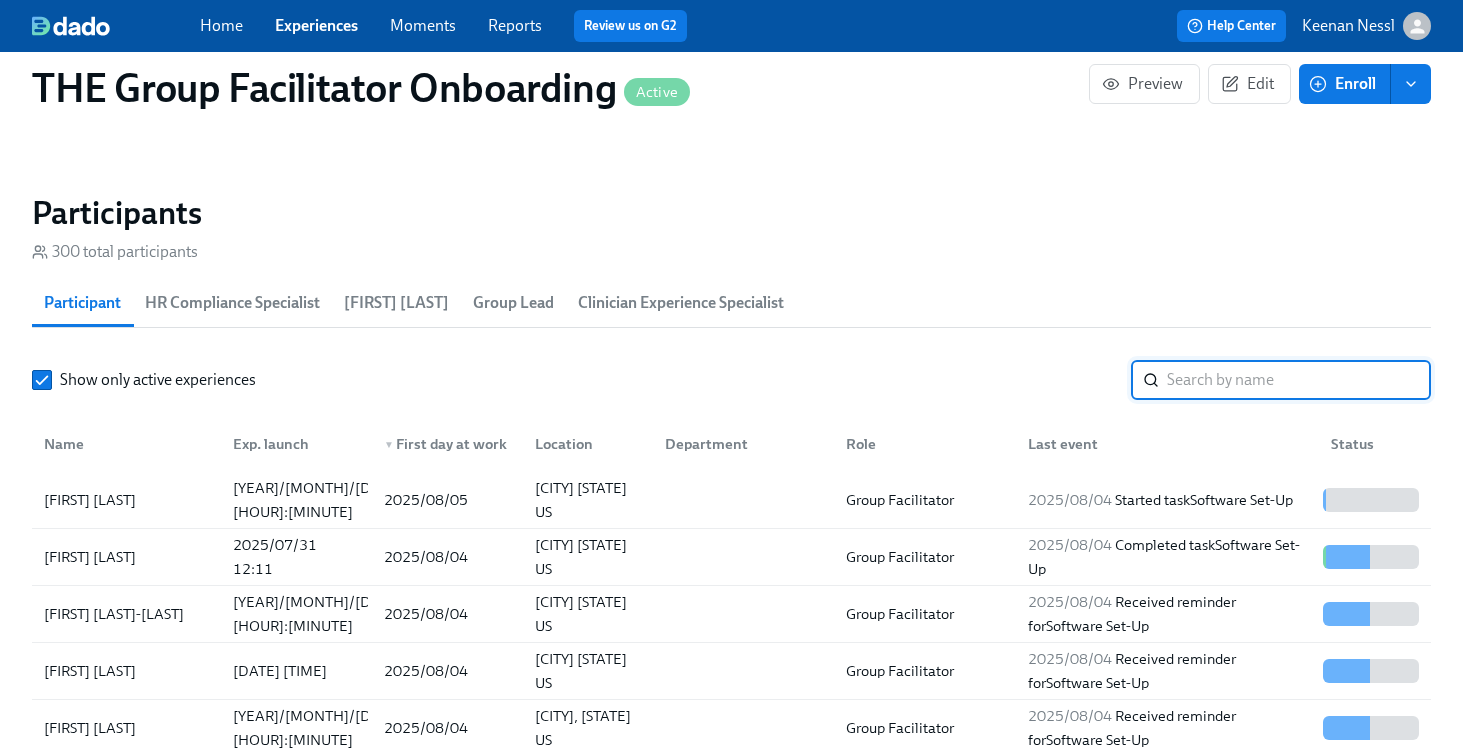 paste on "[FIRST] [LAST]" 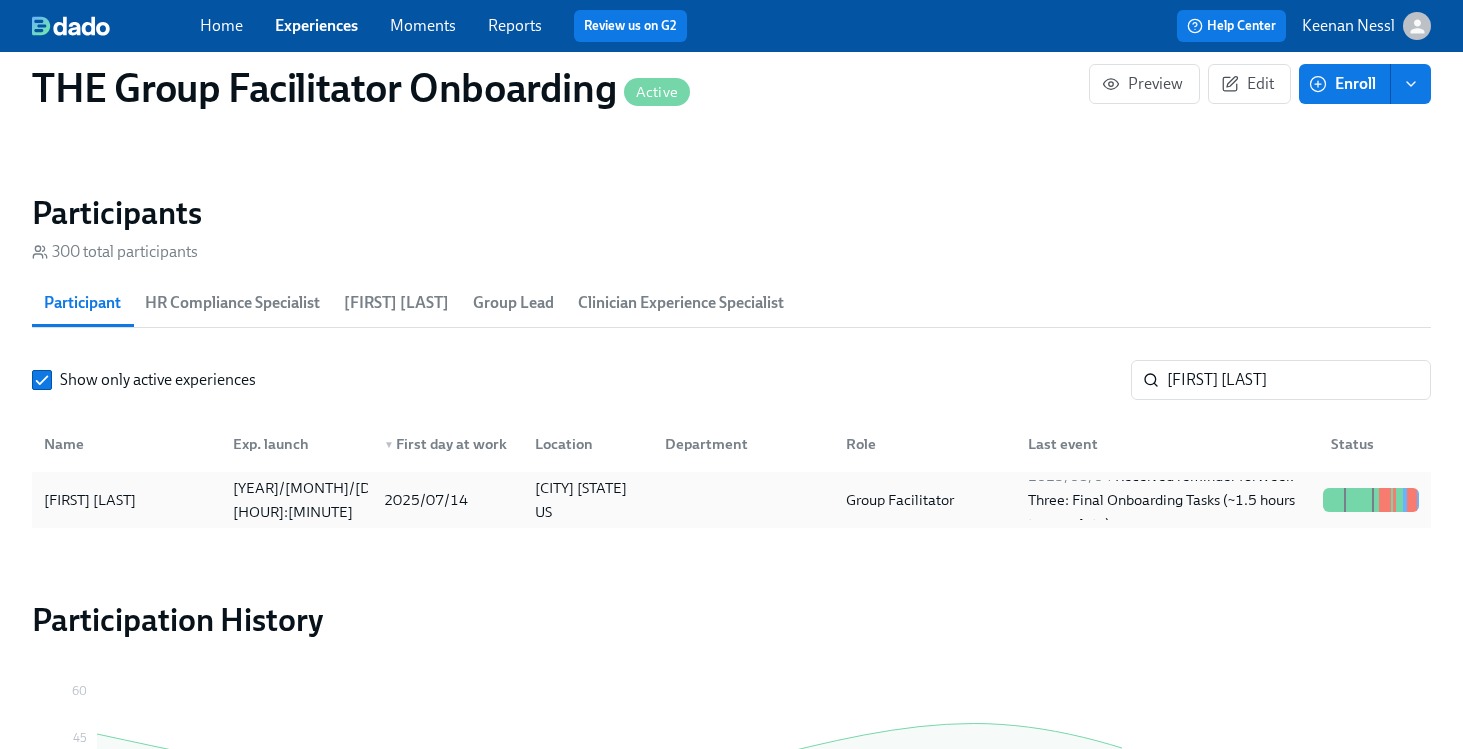 click on "Group Facilitator" at bounding box center [900, 500] 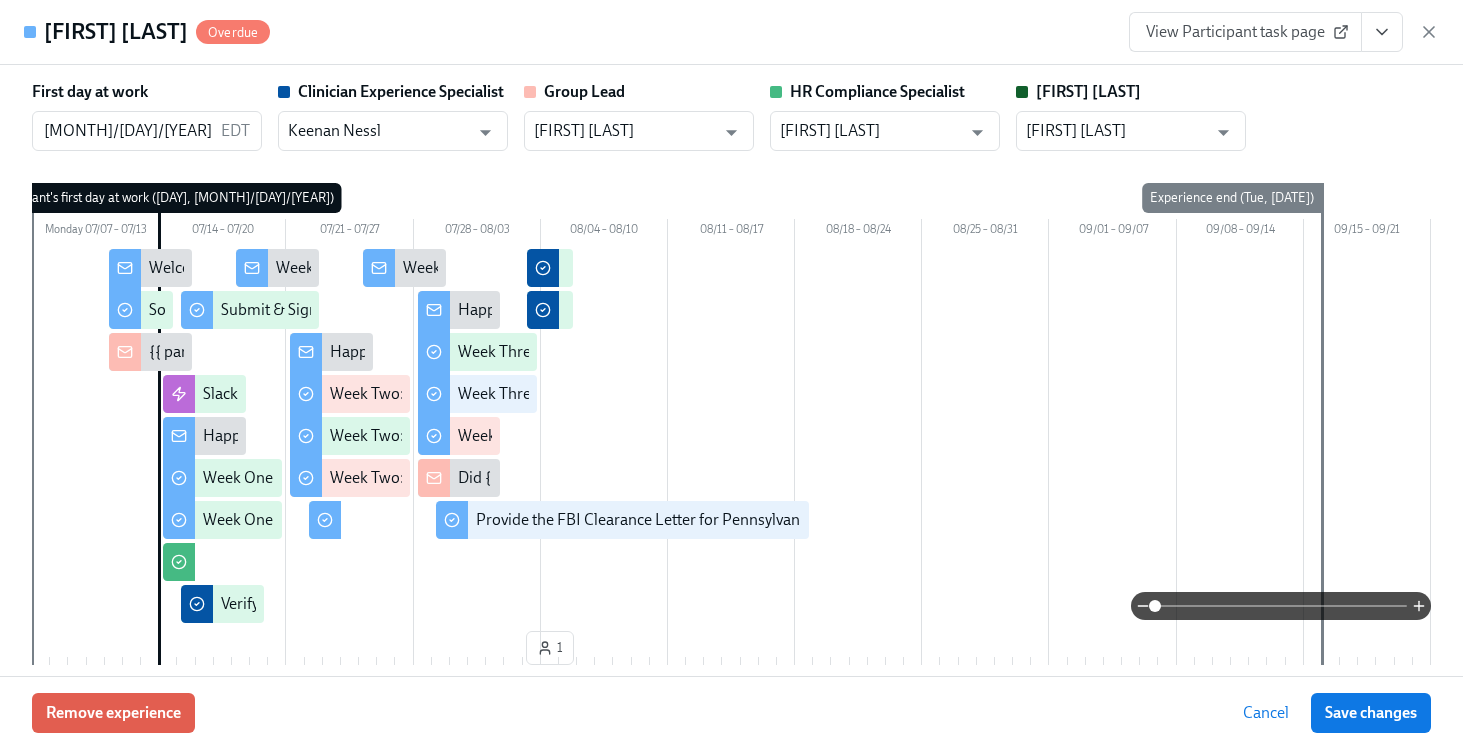 click on "View Participant task page" at bounding box center (1245, 32) 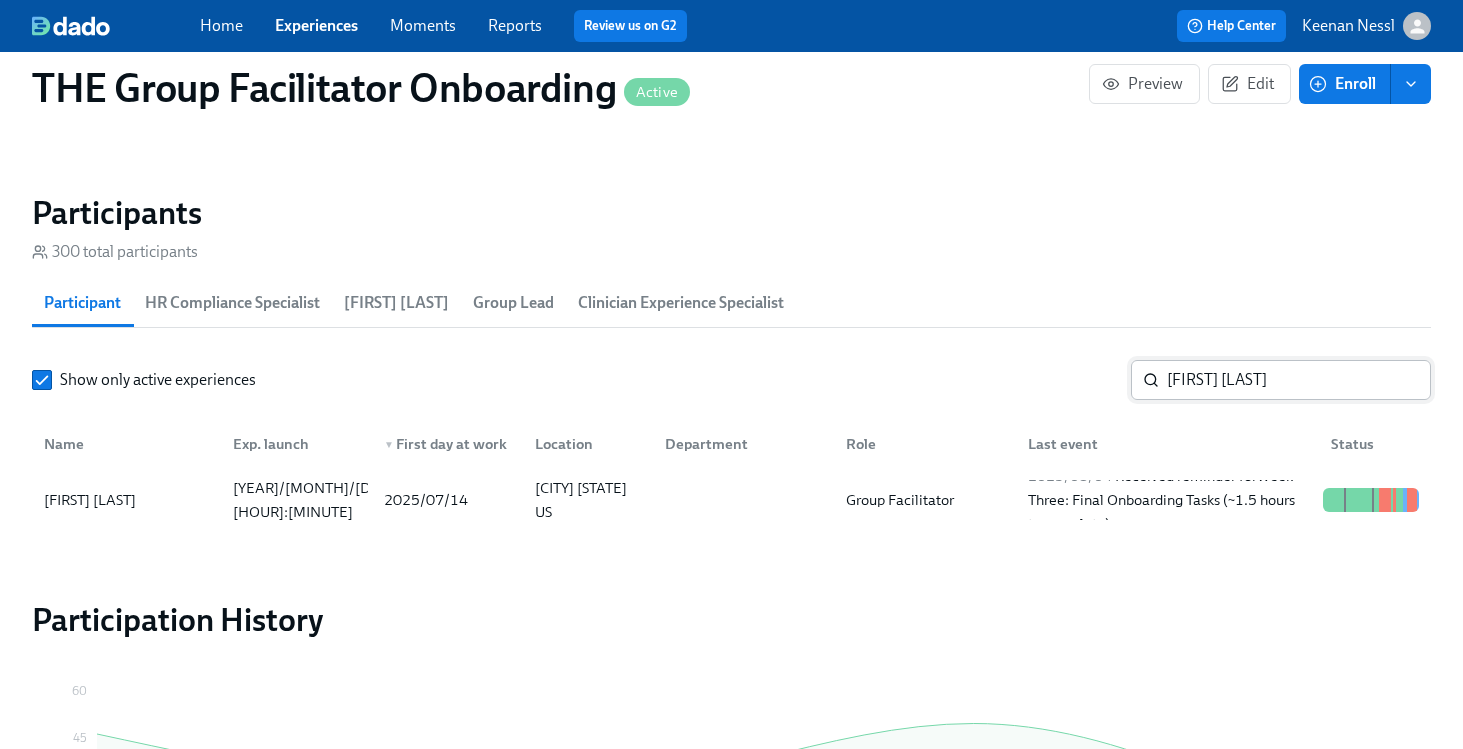 click on "[FIRST] [LAST]" at bounding box center (1299, 380) 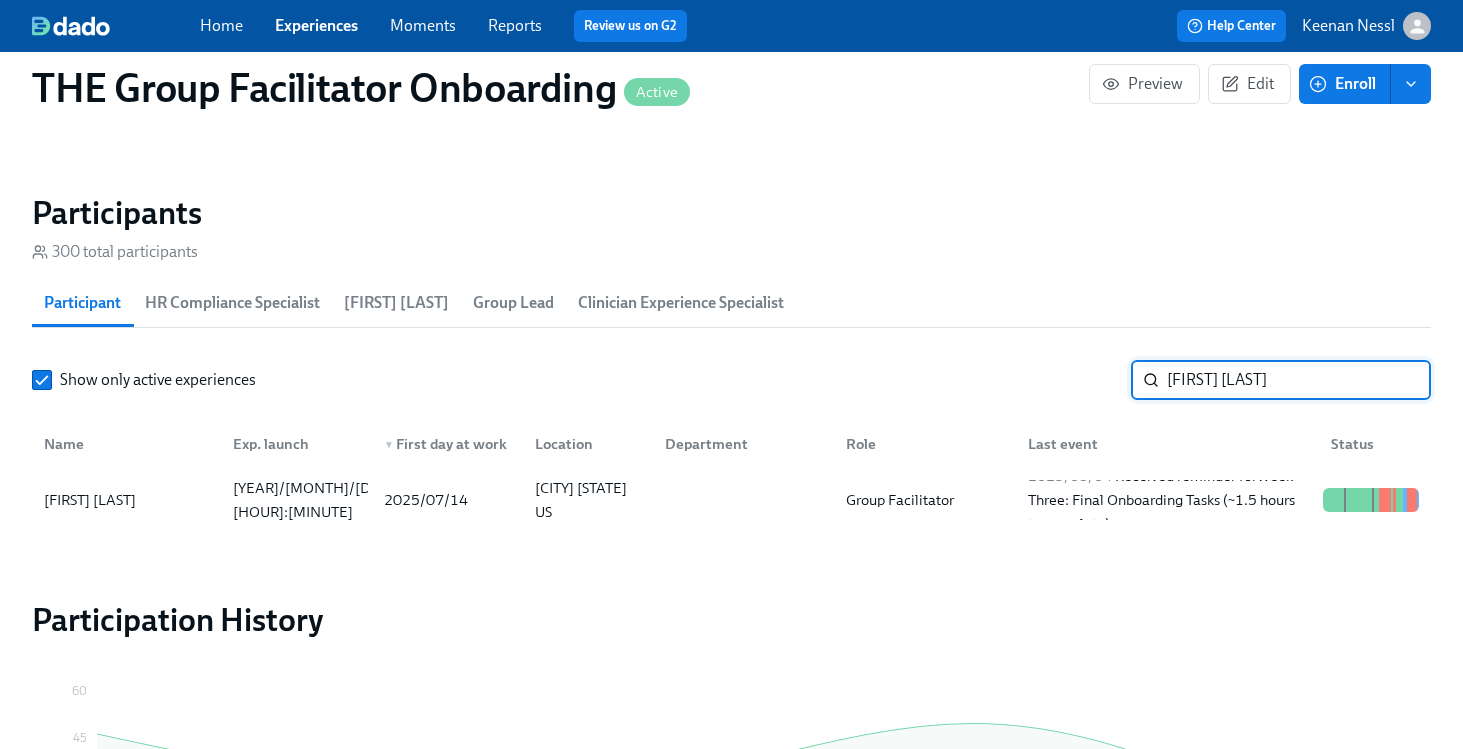 click on "[FIRST] [LAST]" at bounding box center [1299, 380] 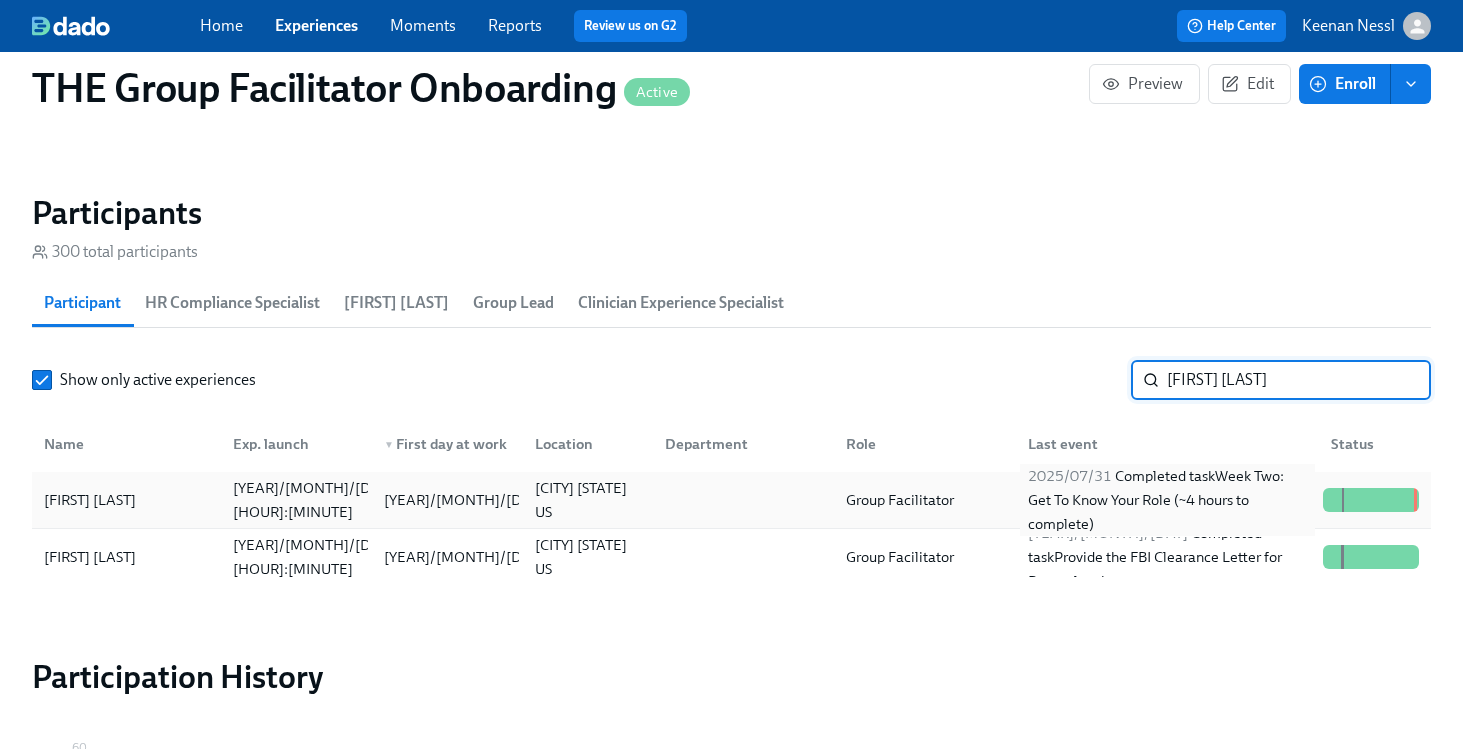 type on "[FIRST] [LAST]" 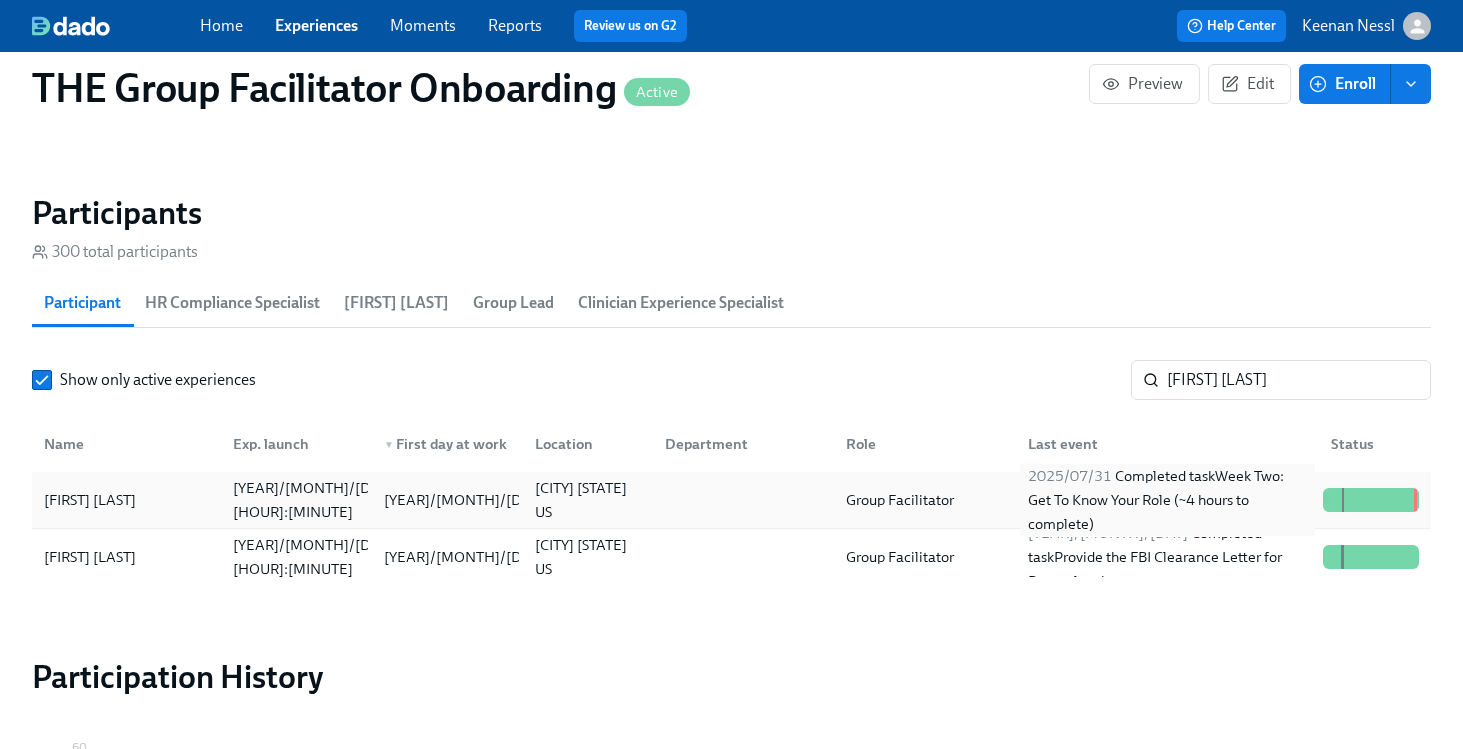 click on "[YEAR]/[MONTH]/[DAY]   Completed task  Week [NUMBER]: Get To Know Your Role (~[NUMBER] hours to complete)" at bounding box center (1167, 500) 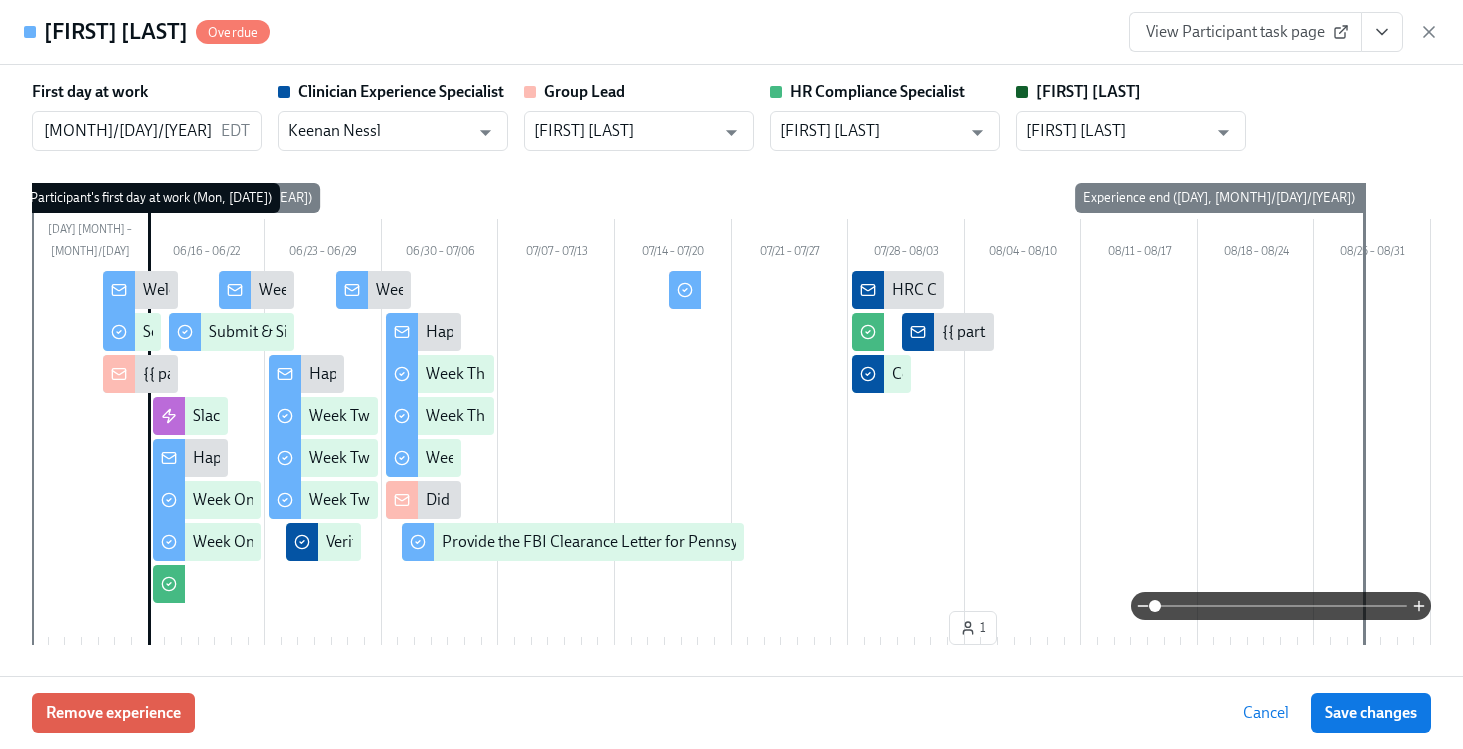 click on "View Participant task page" at bounding box center [1245, 32] 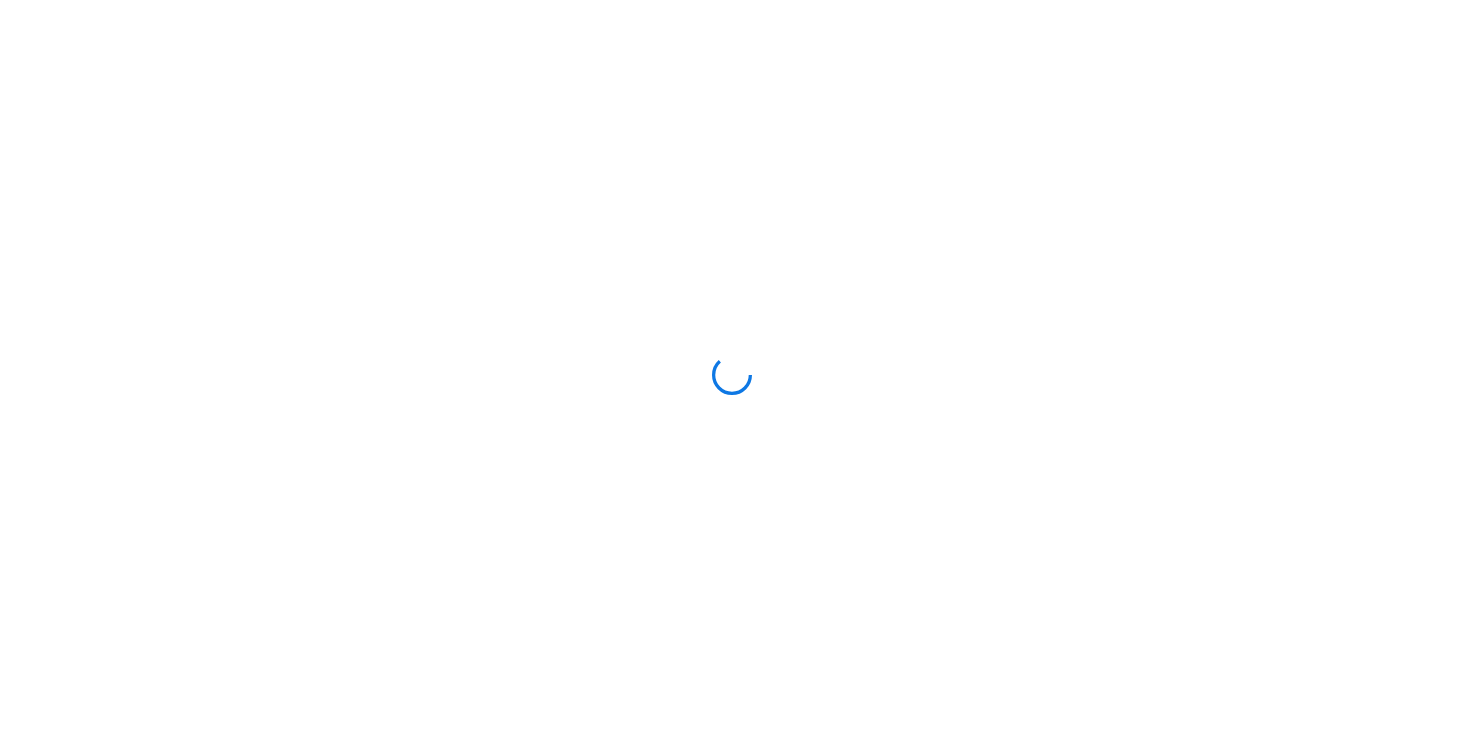 scroll, scrollTop: 0, scrollLeft: 0, axis: both 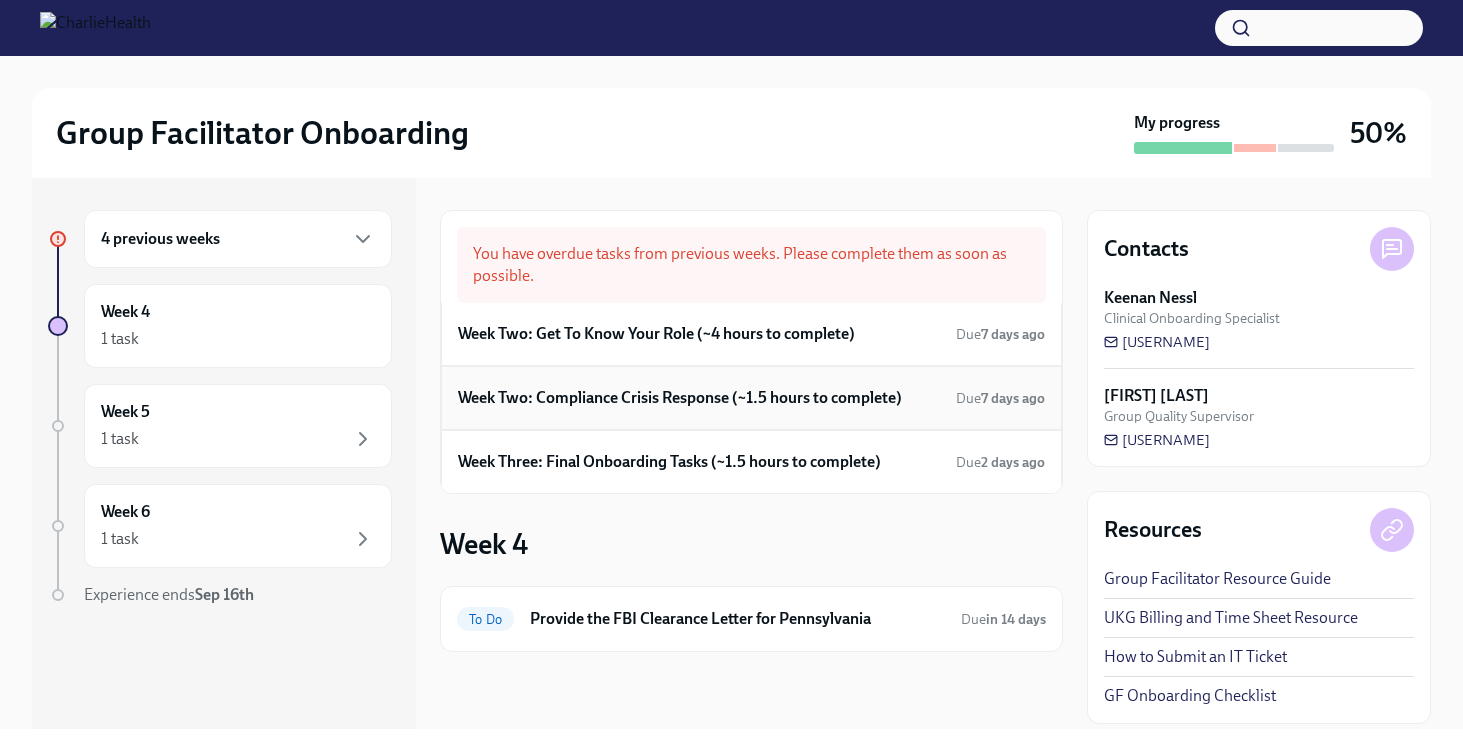 click on "Week Two: Compliance Crisis Response (~1.5 hours to complete)" at bounding box center (680, 398) 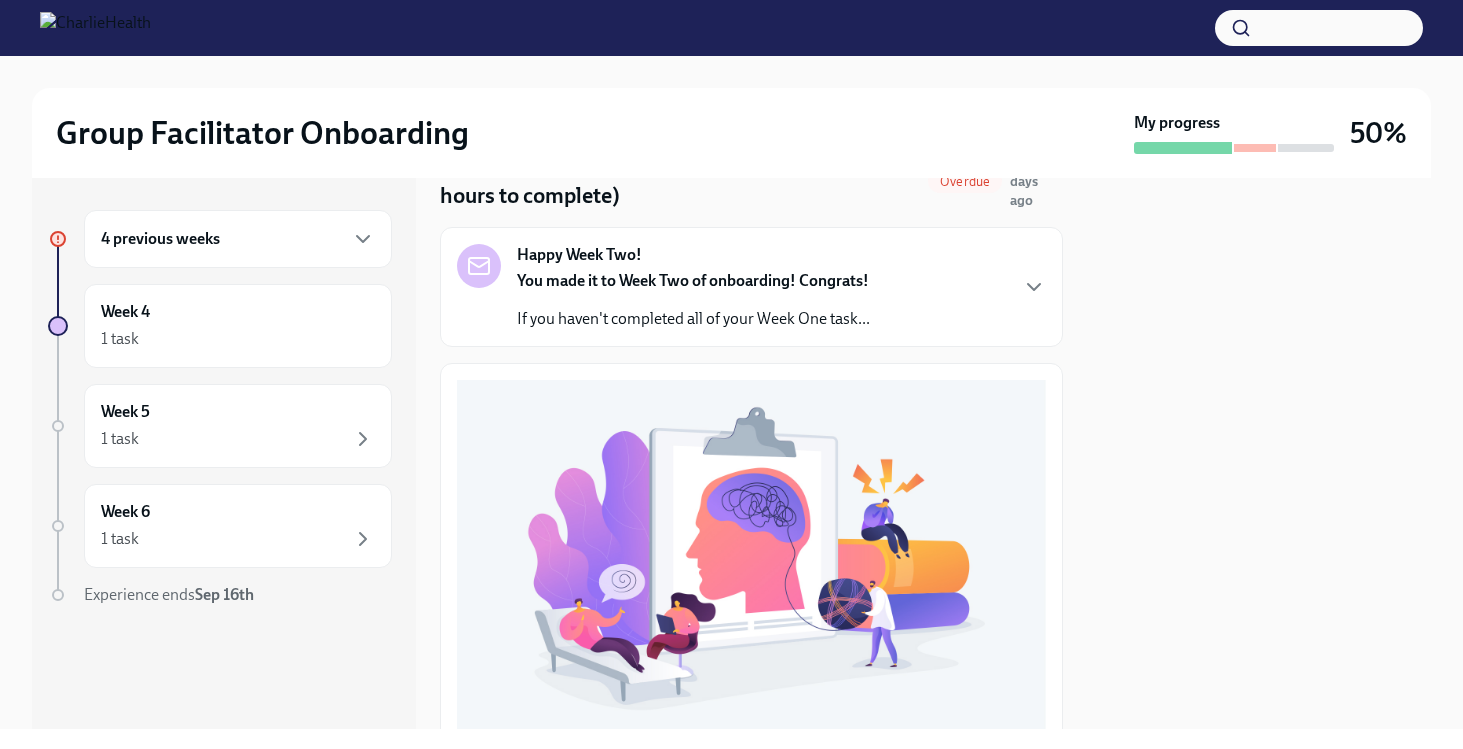 scroll, scrollTop: 0, scrollLeft: 0, axis: both 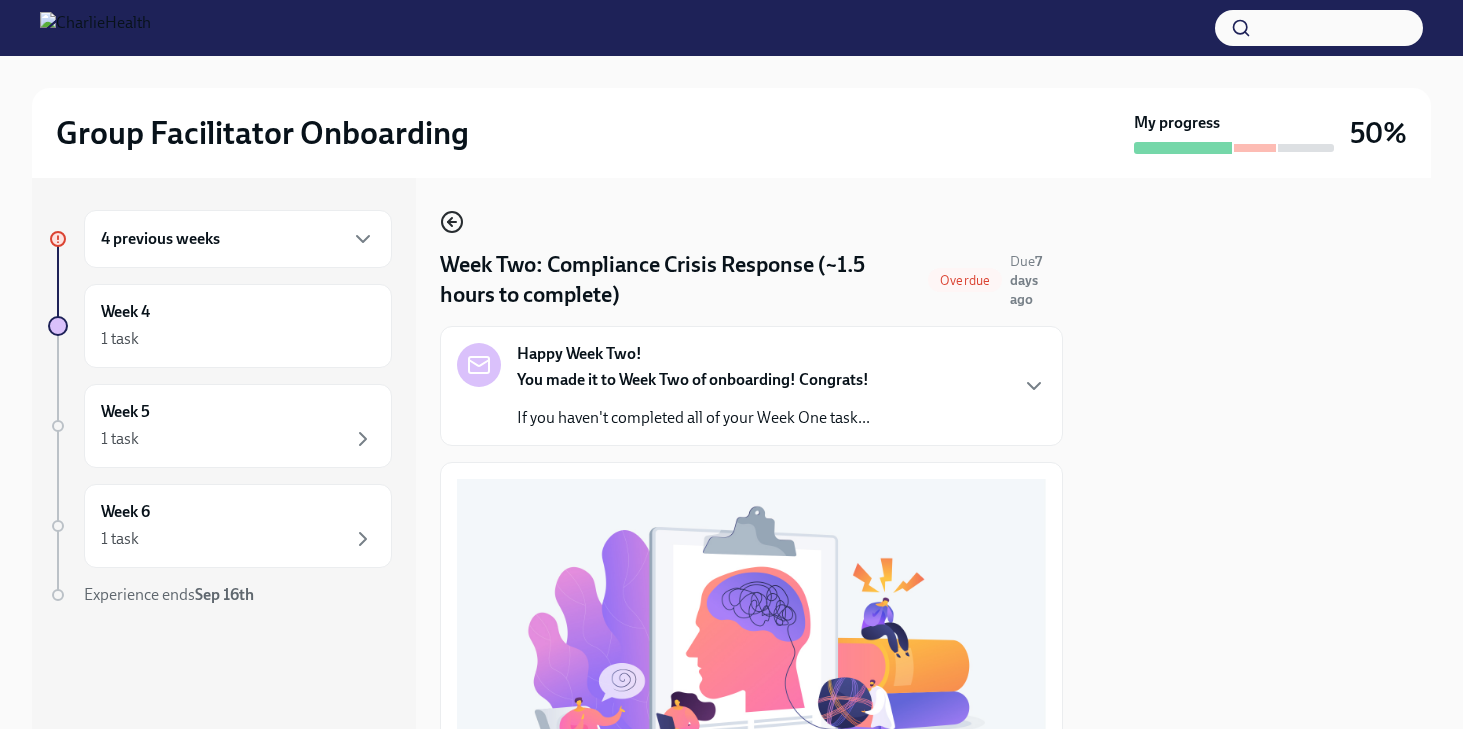 click 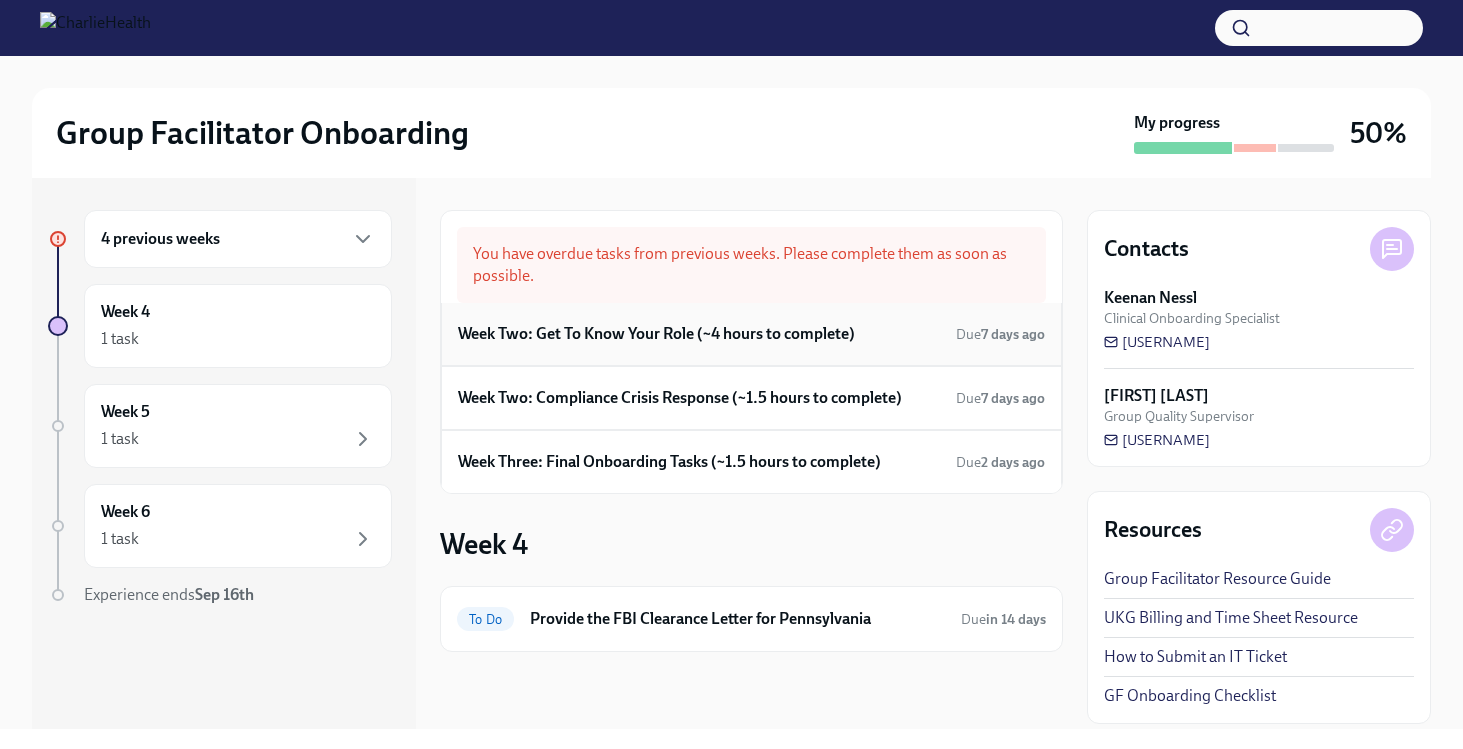click on "Week Two: Get To Know Your Role (~4 hours to complete)" at bounding box center [656, 334] 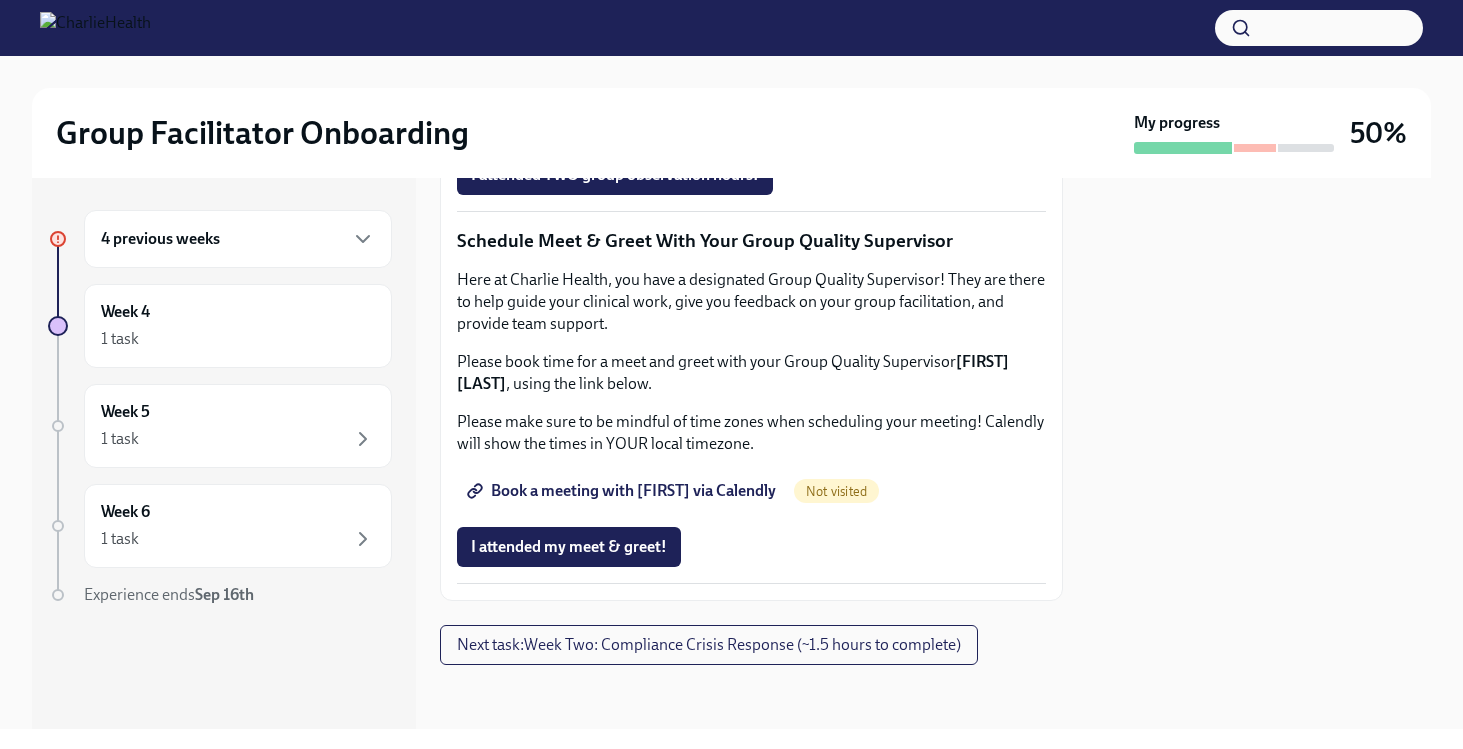 scroll, scrollTop: 2030, scrollLeft: 0, axis: vertical 